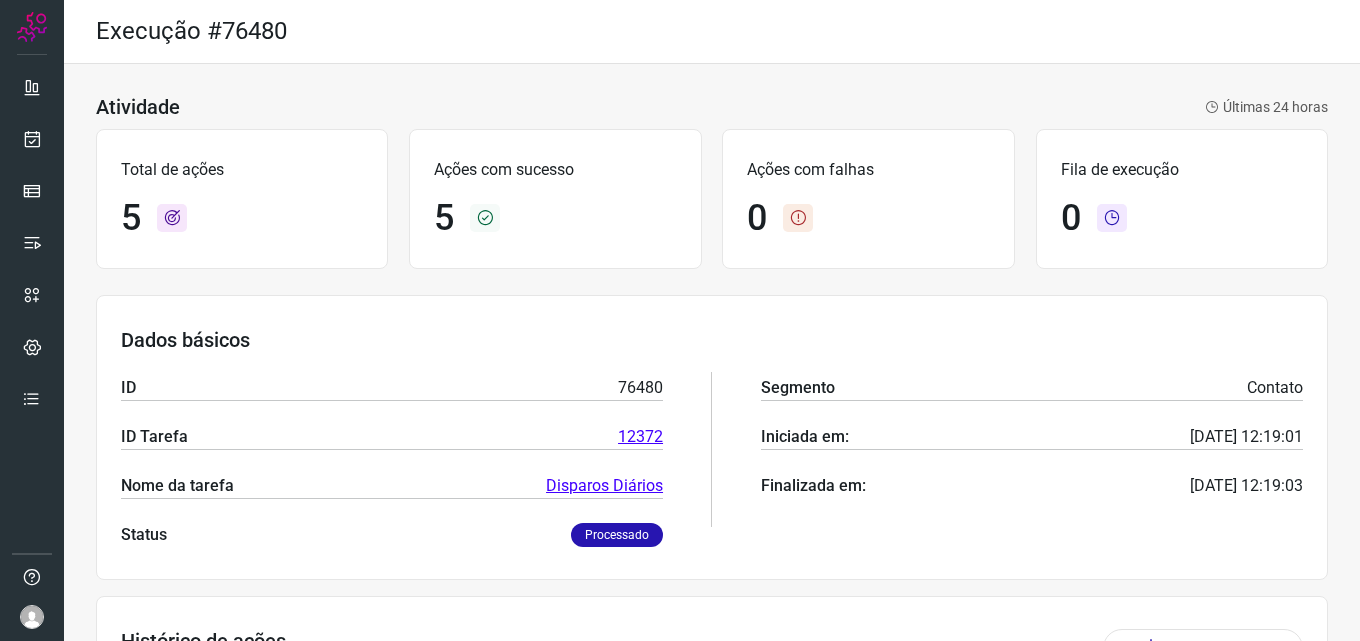 scroll, scrollTop: 0, scrollLeft: 0, axis: both 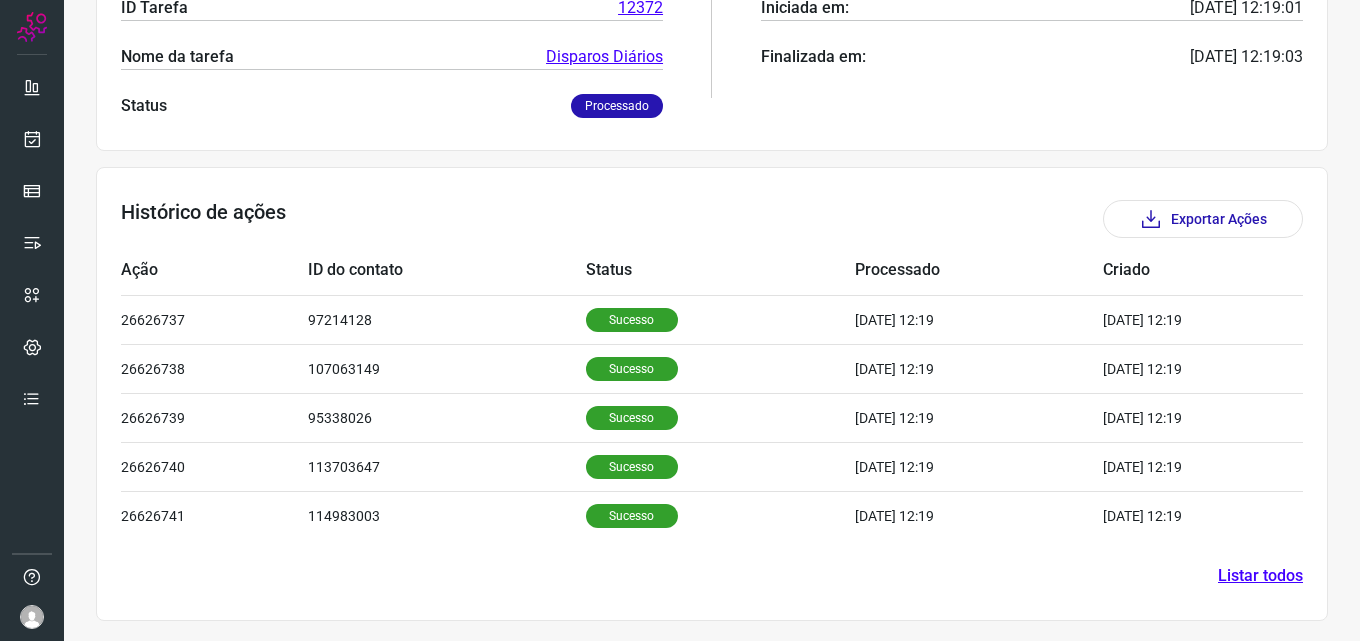 click at bounding box center [32, 139] 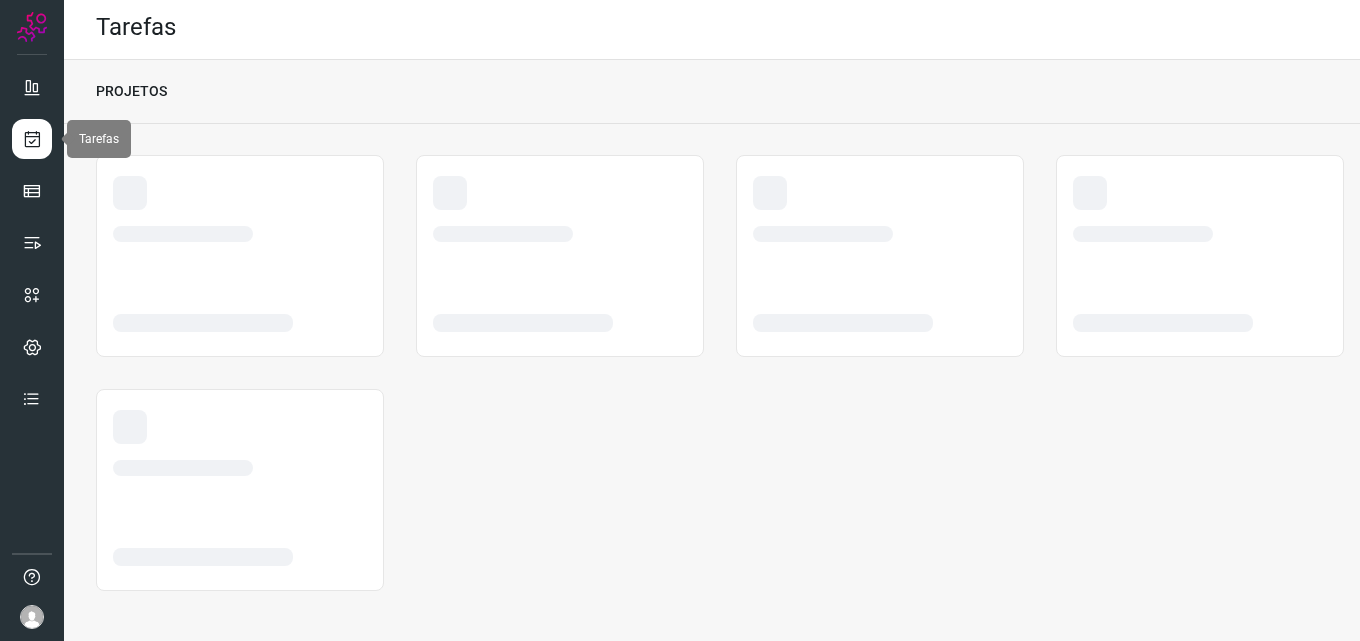 scroll, scrollTop: 4, scrollLeft: 0, axis: vertical 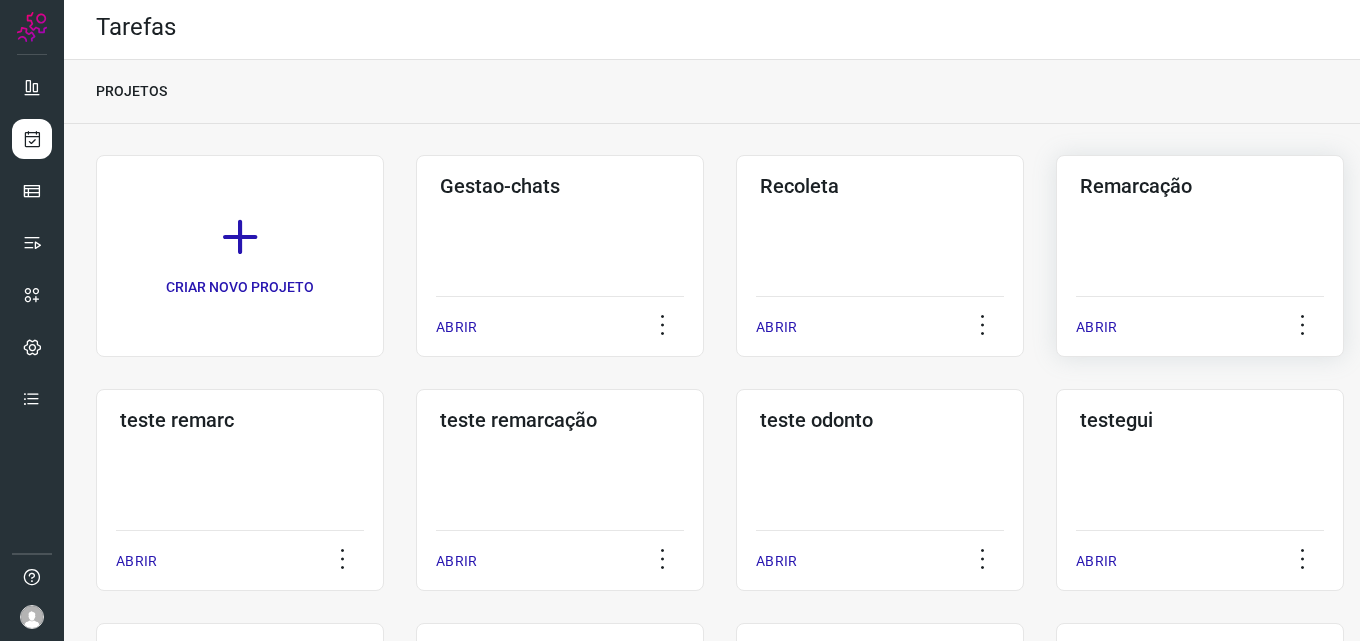 click on "Remarcação" at bounding box center (1200, 186) 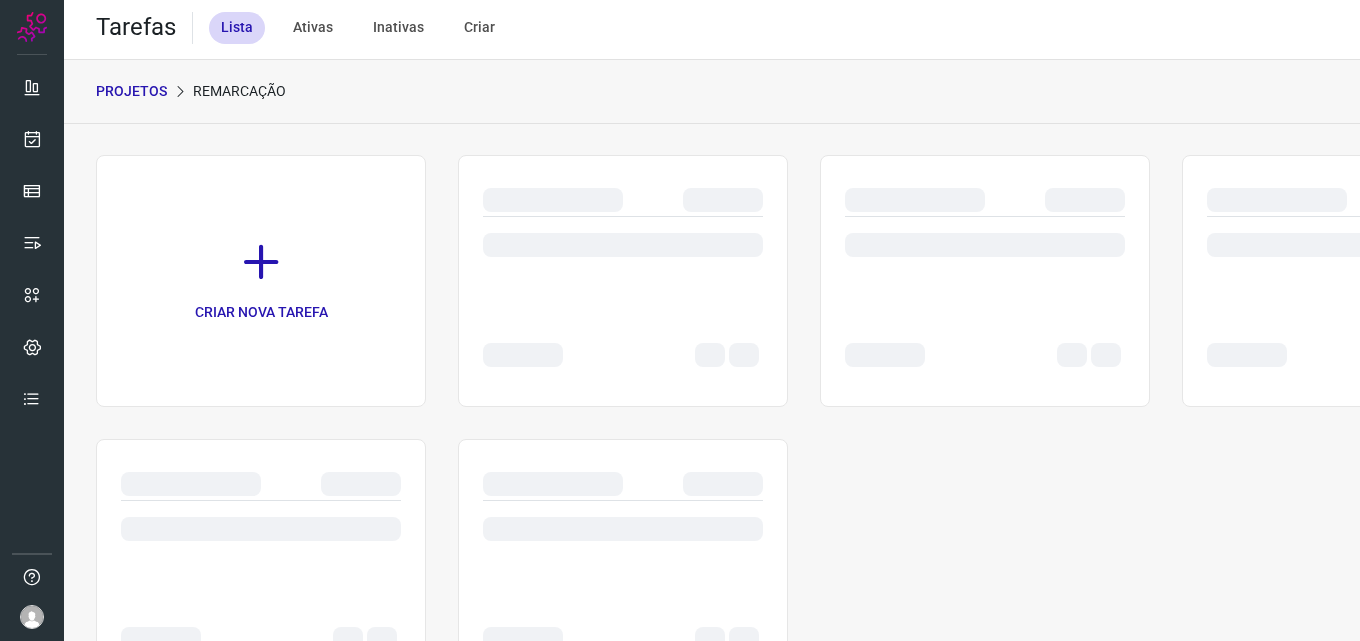 scroll, scrollTop: 0, scrollLeft: 0, axis: both 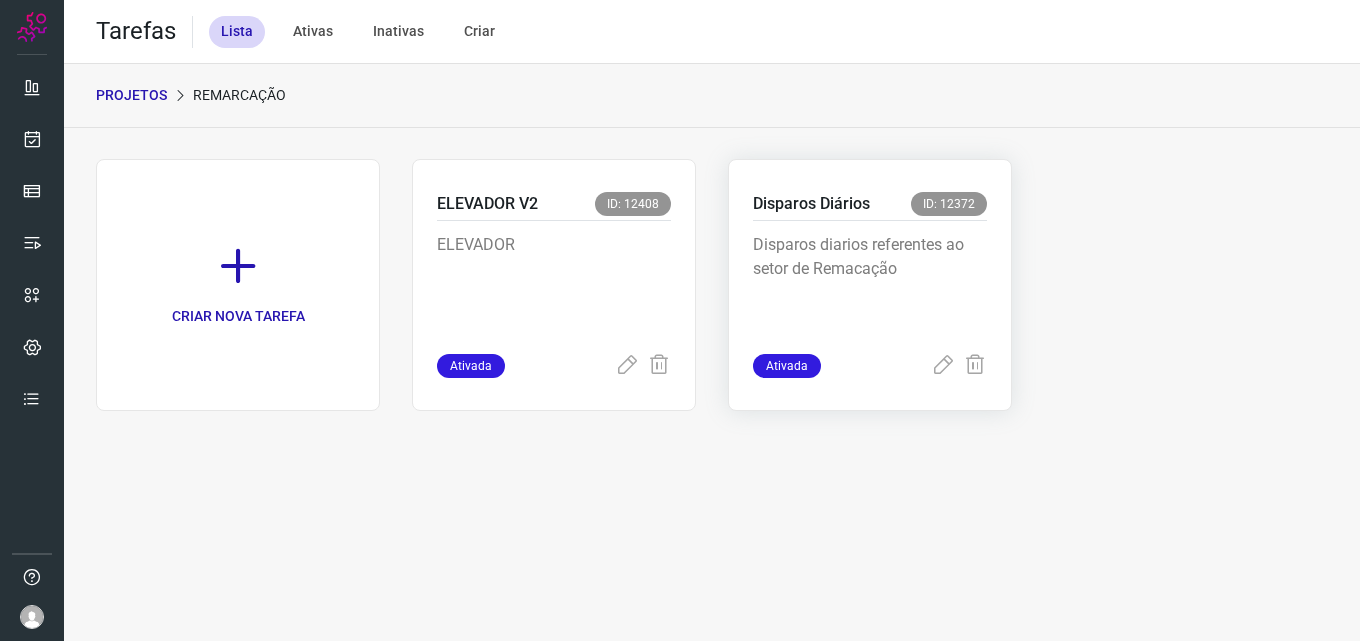 click on "Disparos diarios referentes ao setor de Remacação" at bounding box center [870, 283] 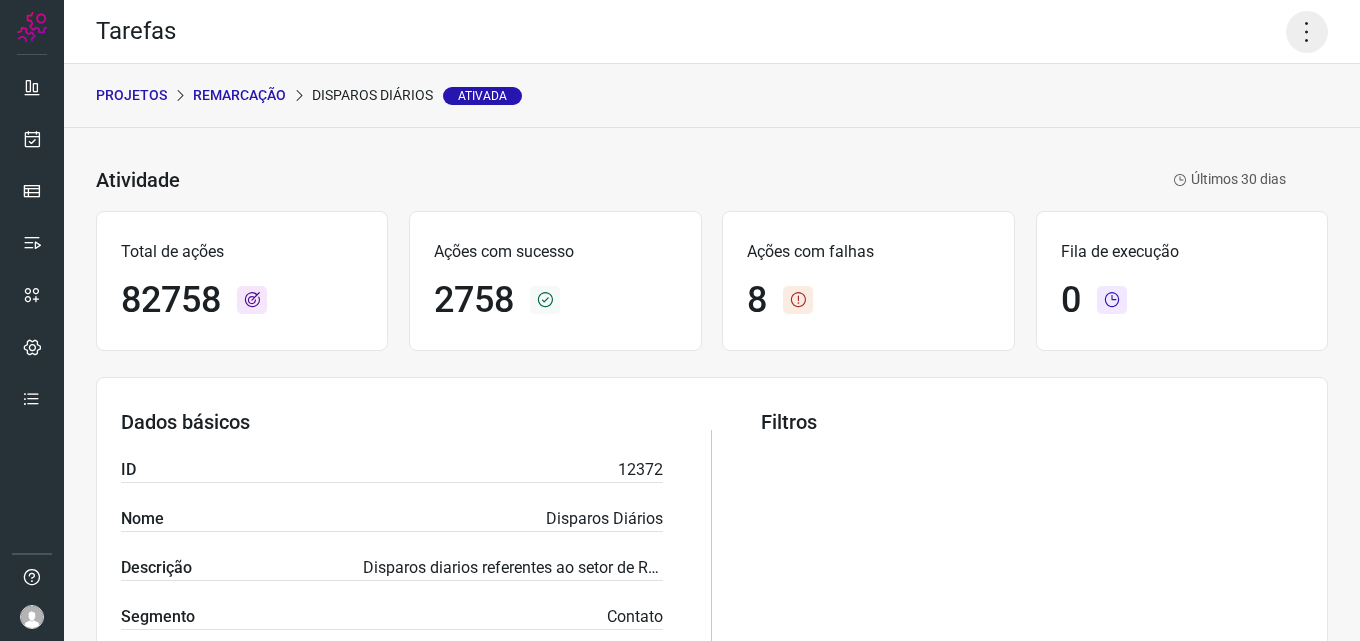 click 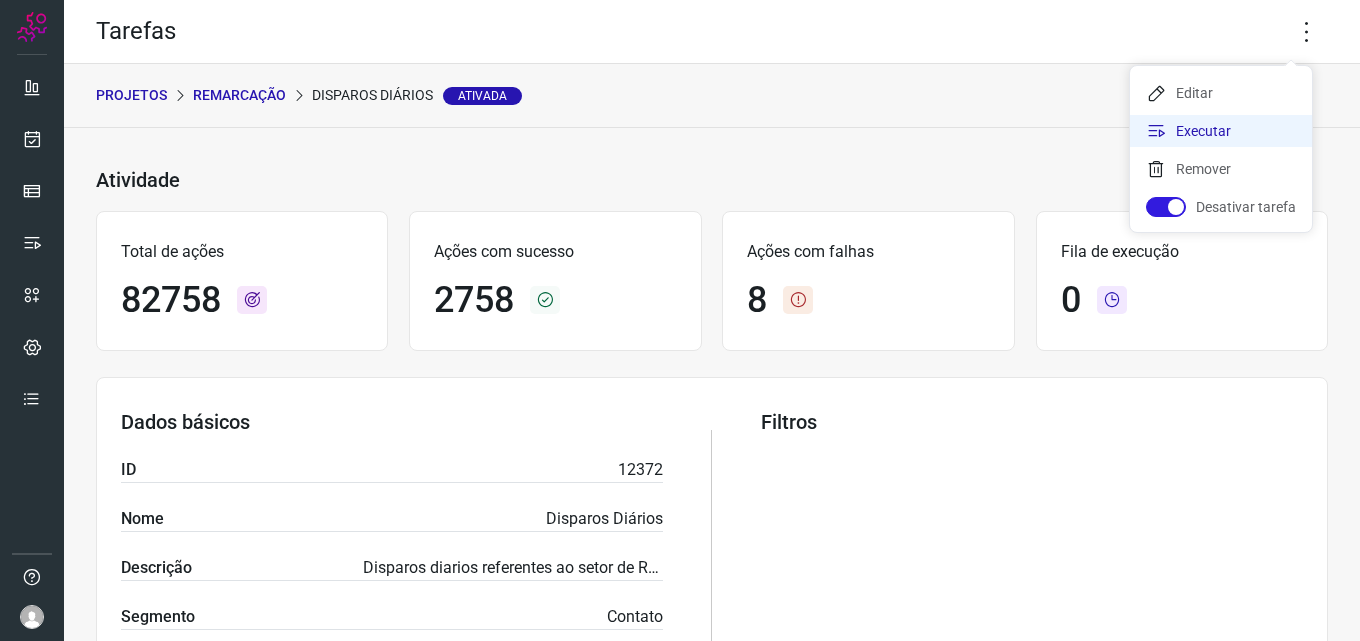 click on "Executar" 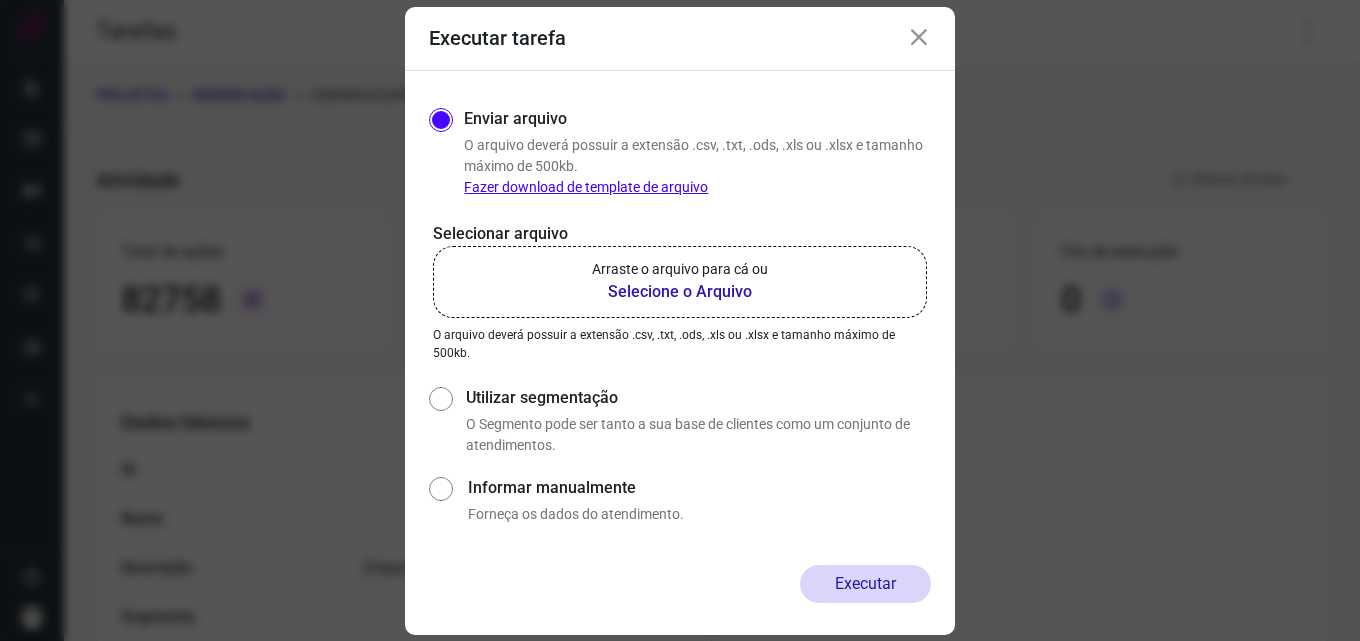click on "Selecione o Arquivo" at bounding box center (680, 292) 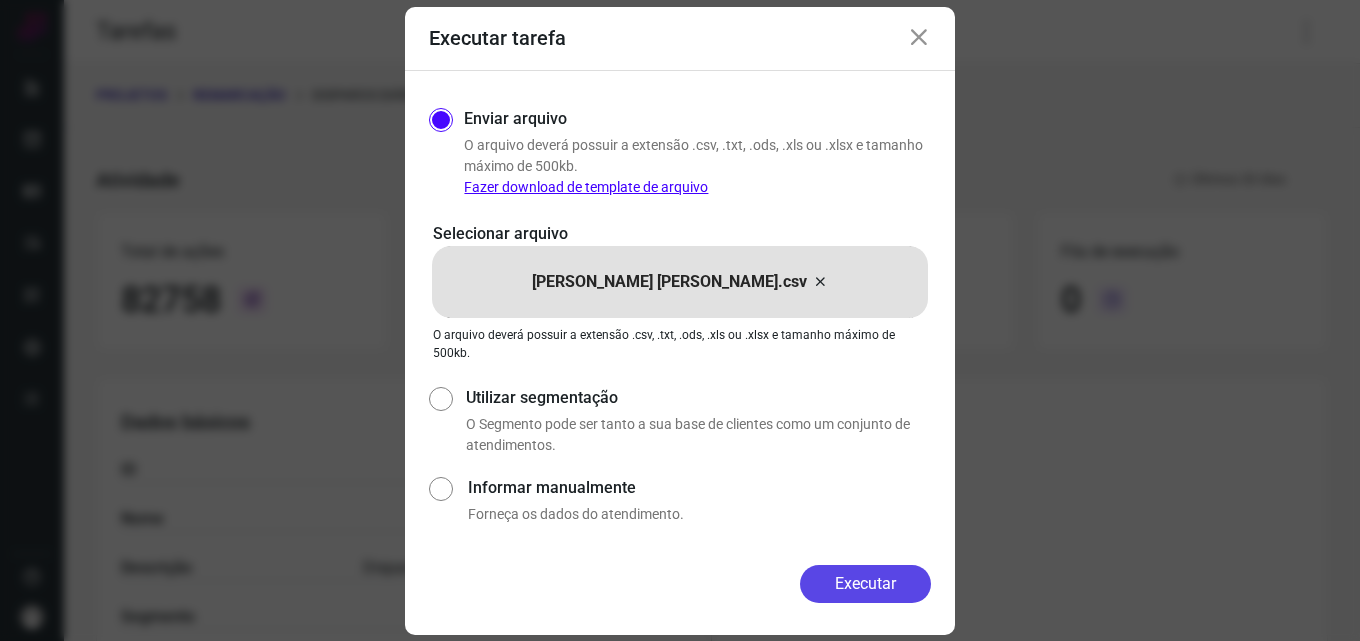 click on "Executar" at bounding box center [865, 584] 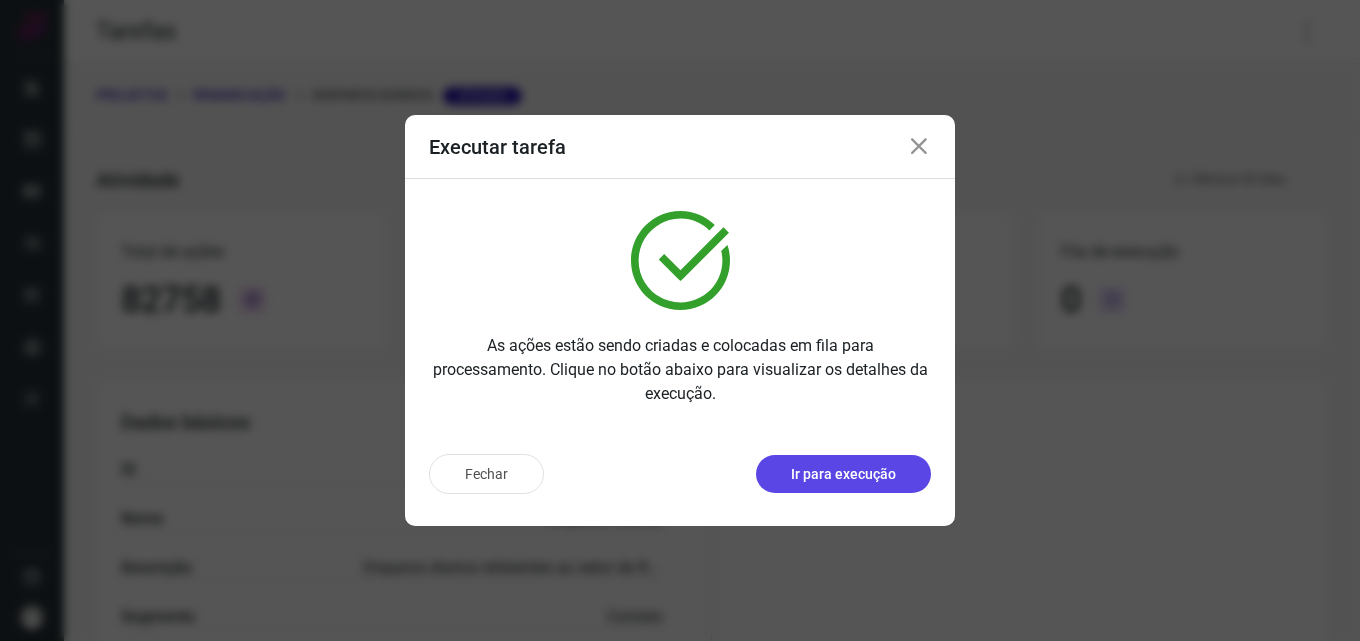 click on "Ir para execução" at bounding box center (843, 474) 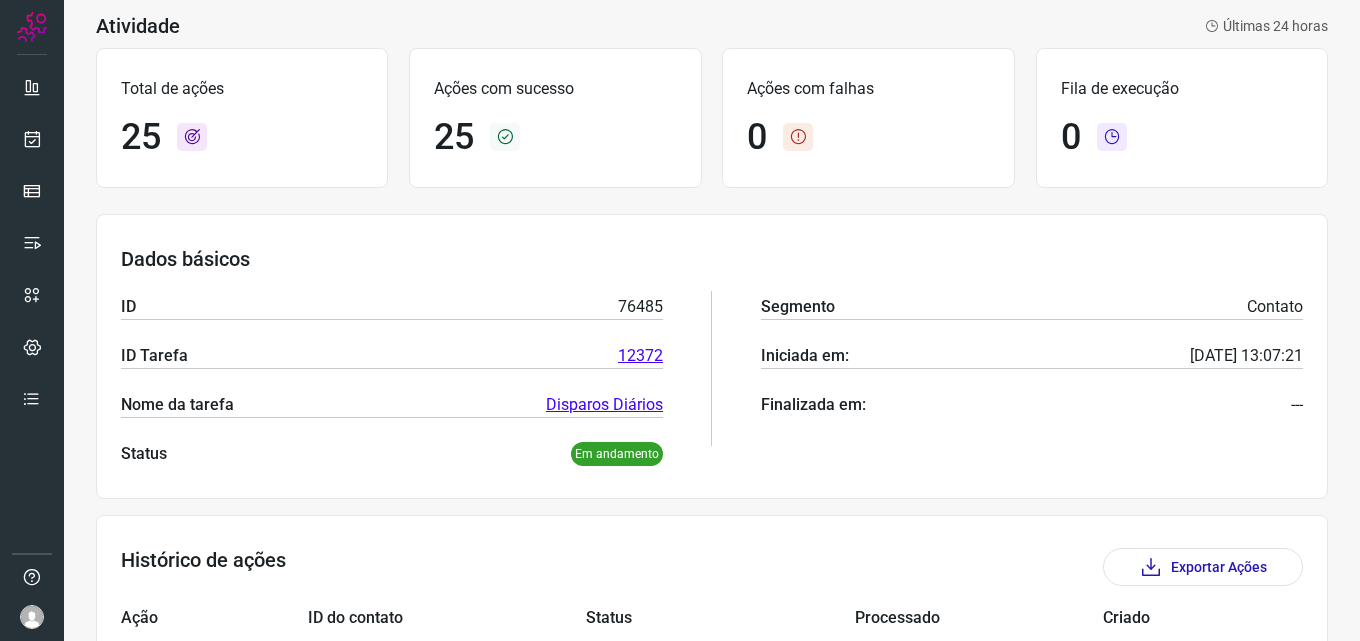scroll, scrollTop: 100, scrollLeft: 0, axis: vertical 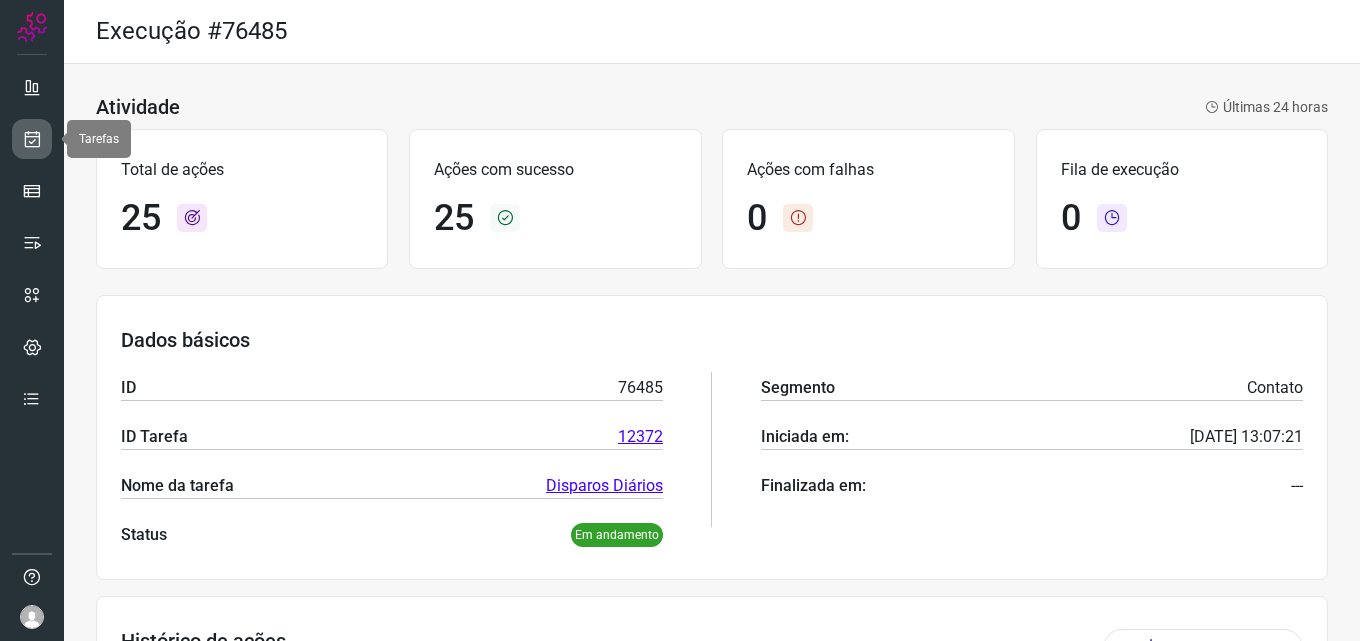 click at bounding box center [32, 139] 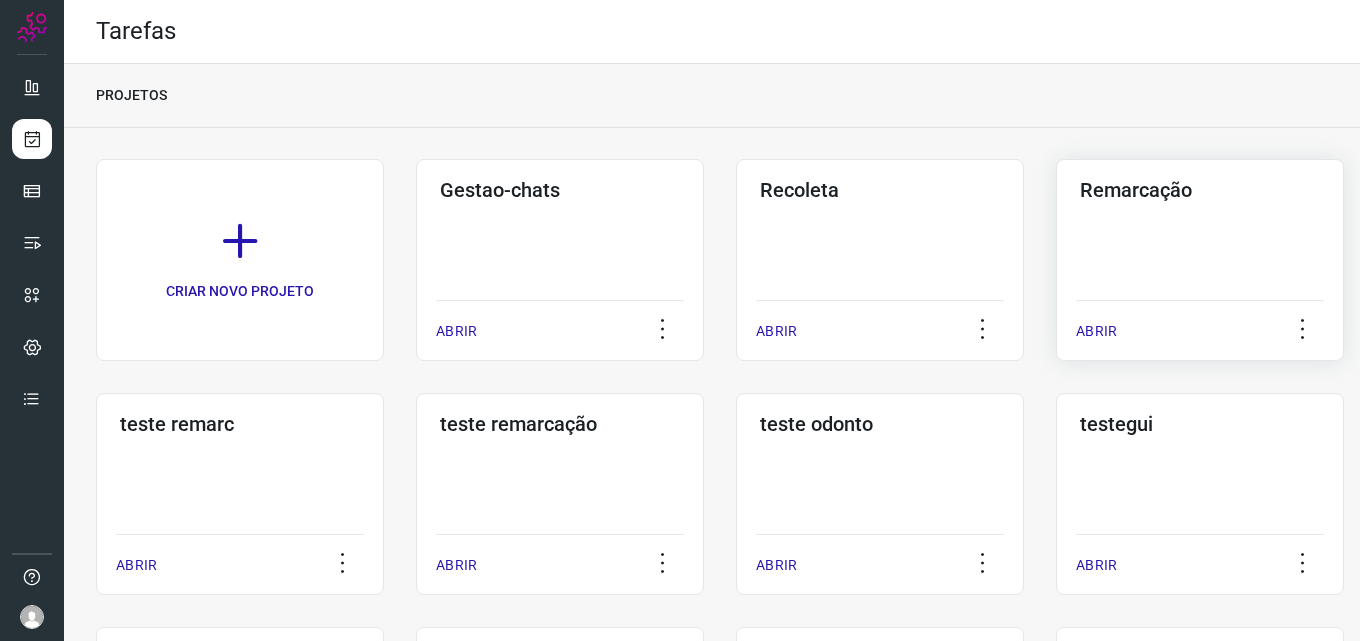 click on "Remarcação  ABRIR" 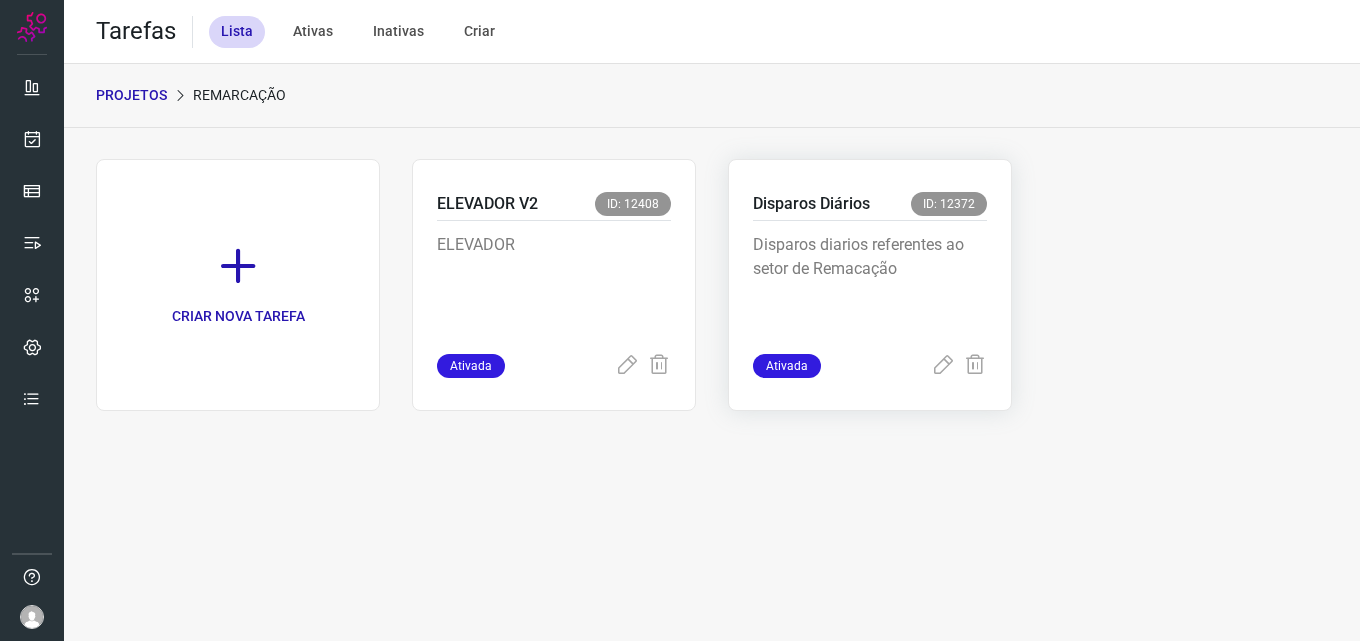 click on "Disparos Diários ID: 12372" at bounding box center [870, 206] 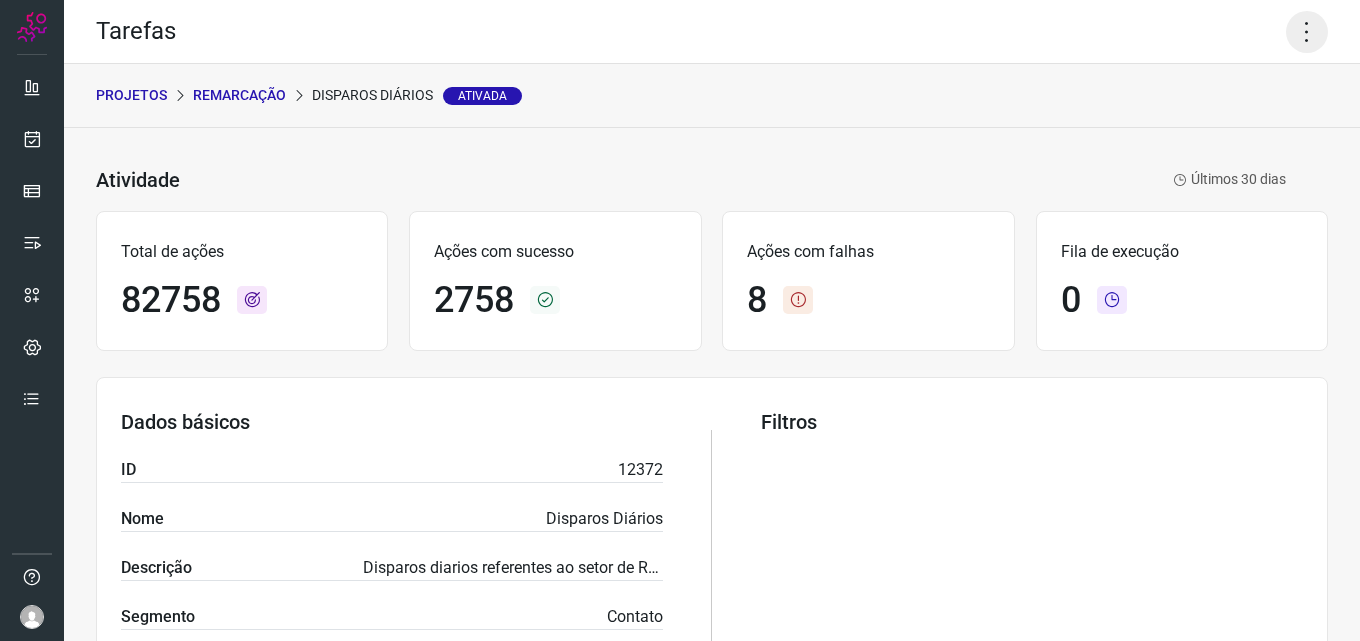 click 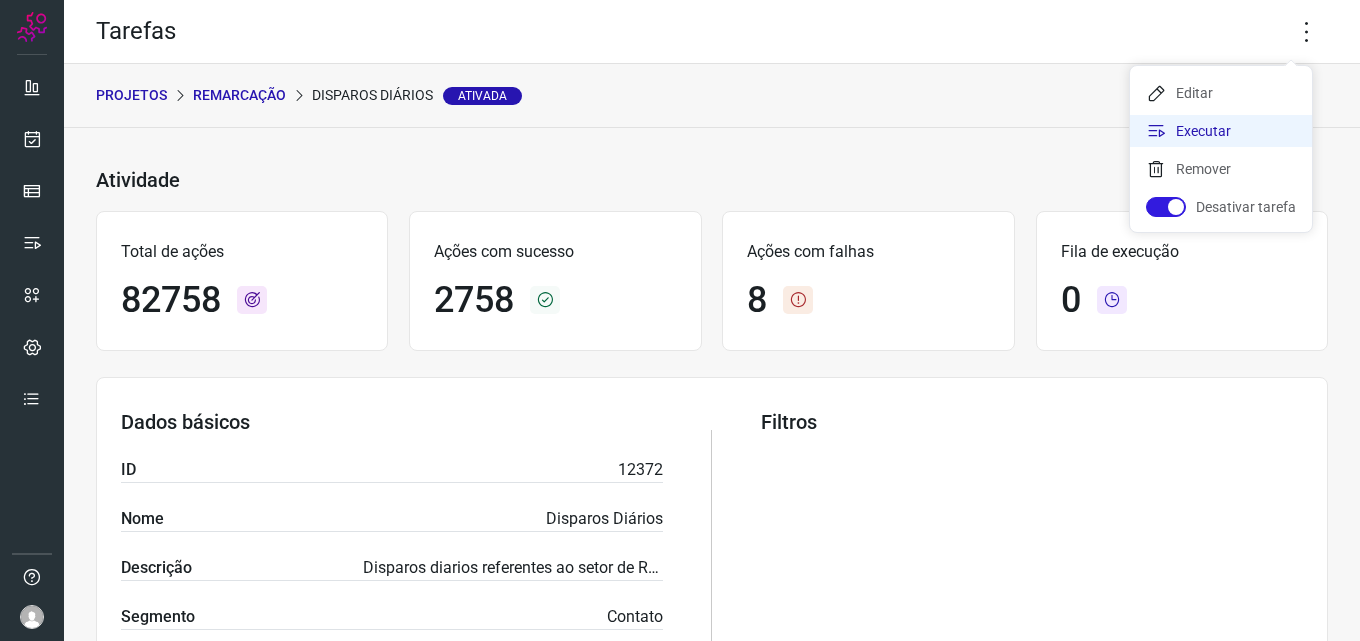 click on "Executar" 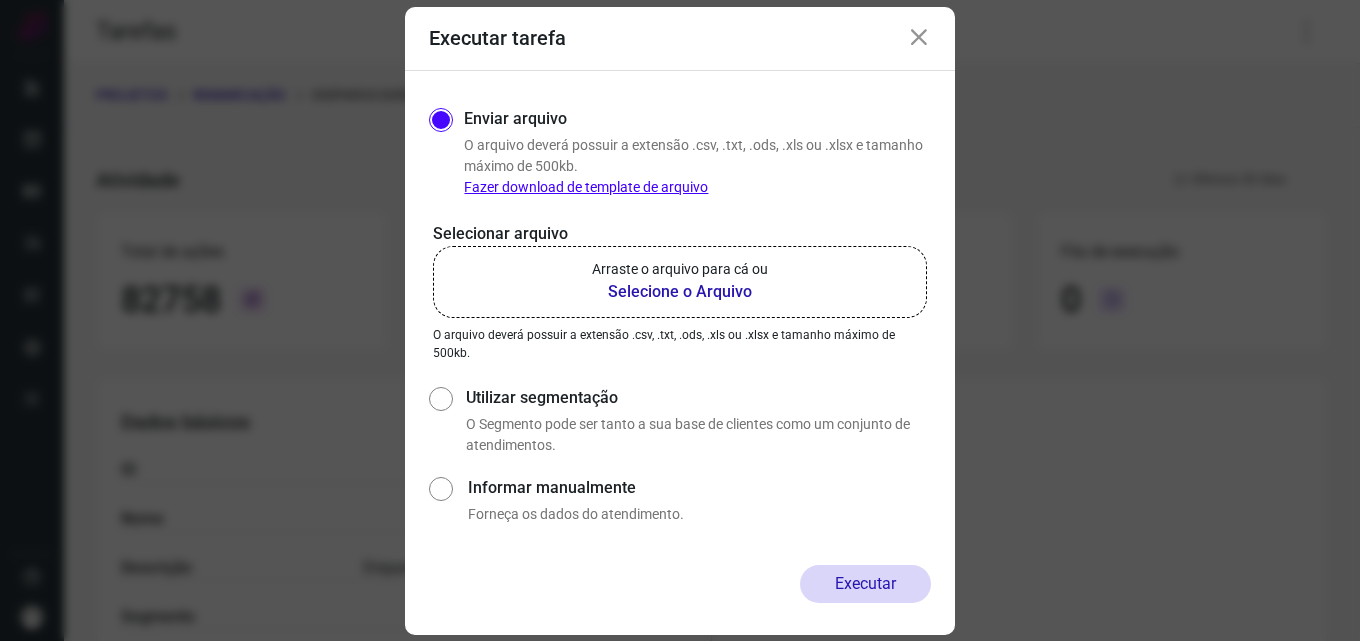 click on "Selecione o Arquivo" at bounding box center (680, 292) 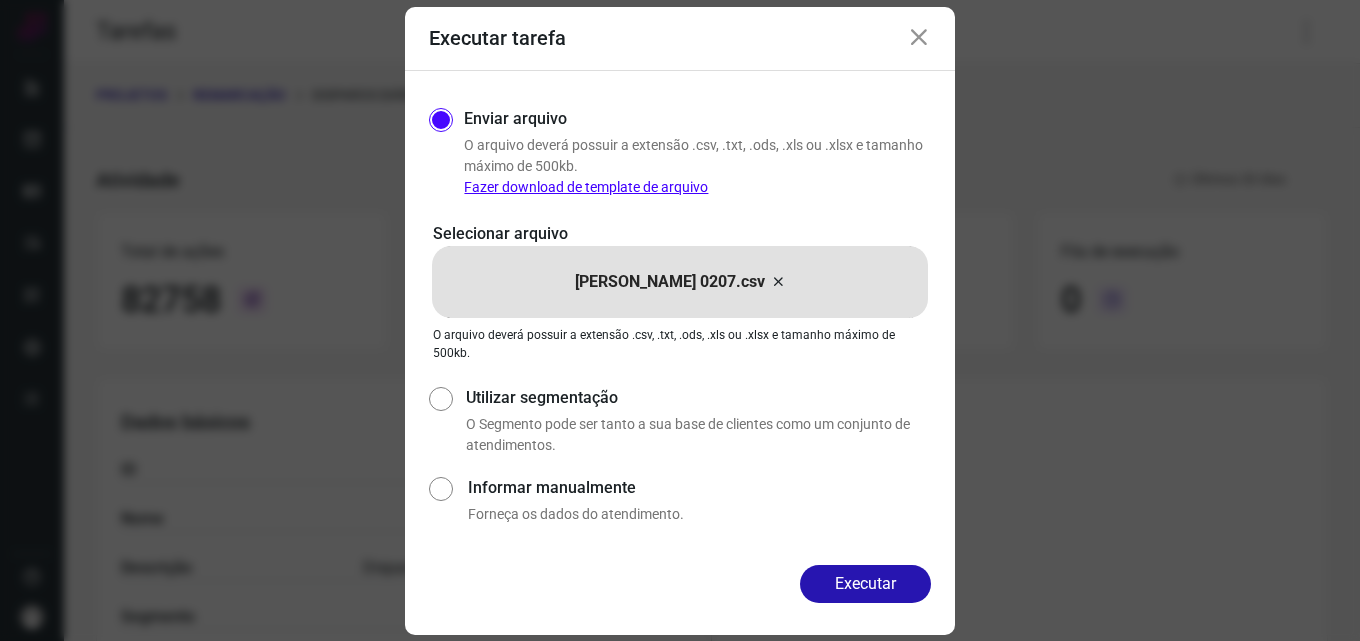 click on "Executar" at bounding box center (865, 584) 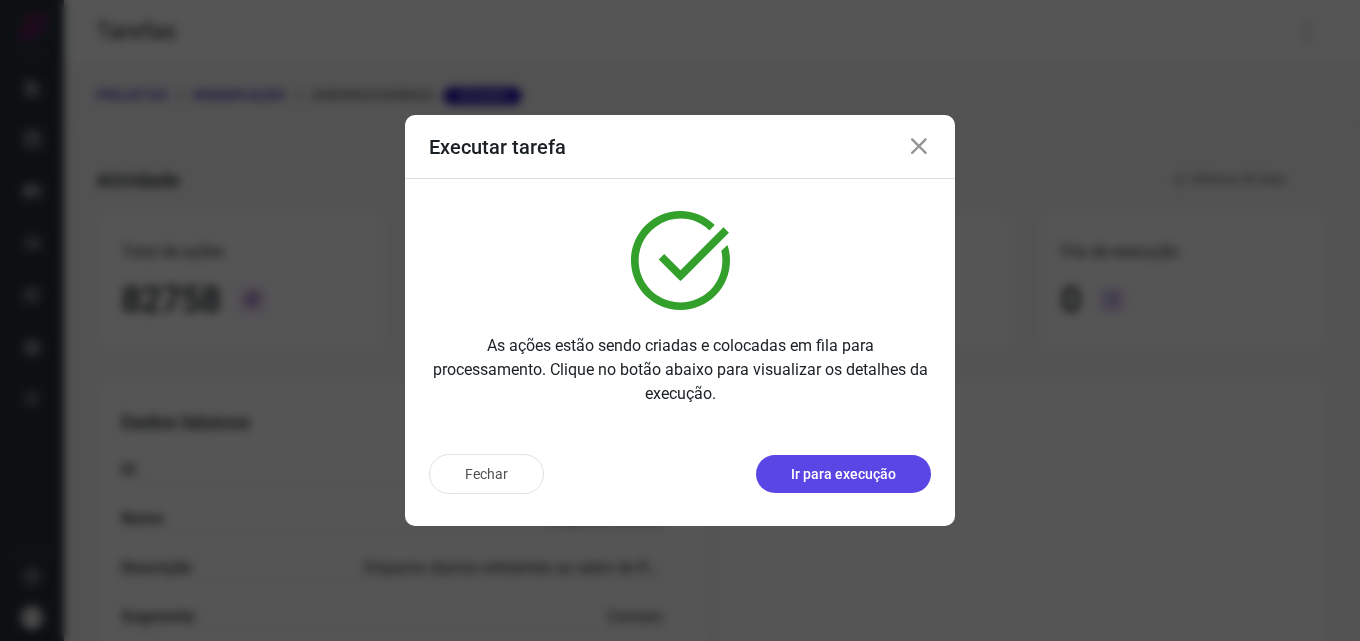 click on "Ir para execução" at bounding box center [843, 474] 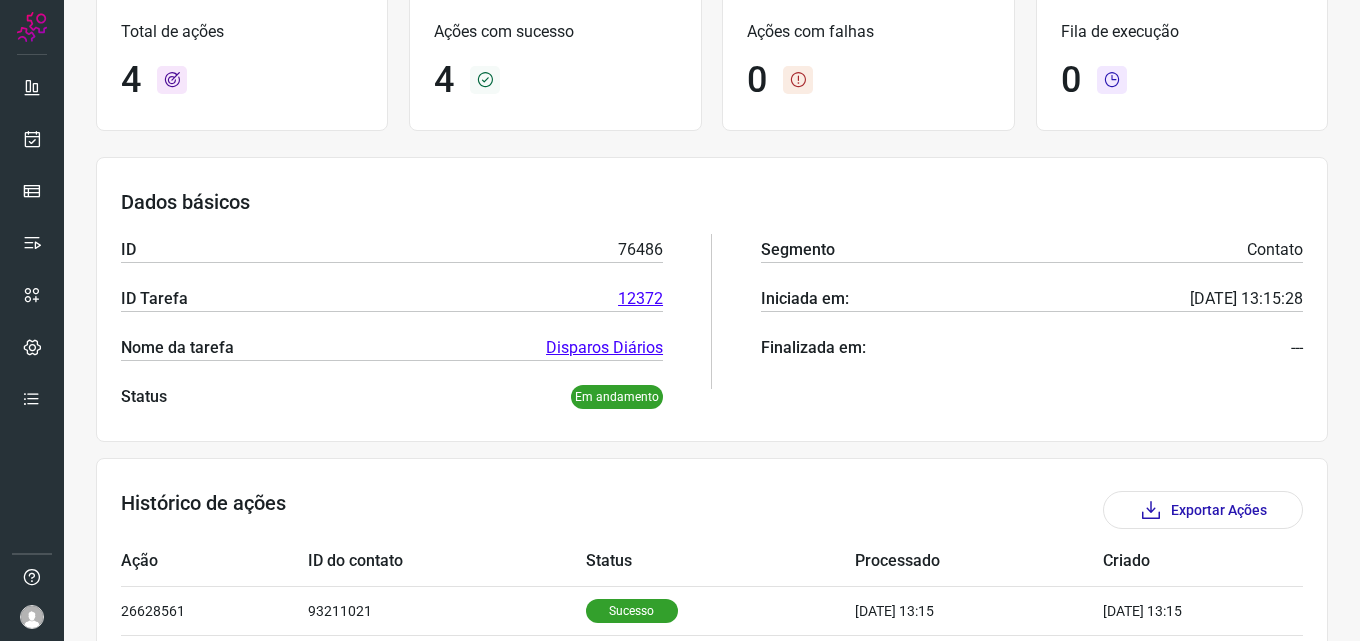 scroll, scrollTop: 0, scrollLeft: 0, axis: both 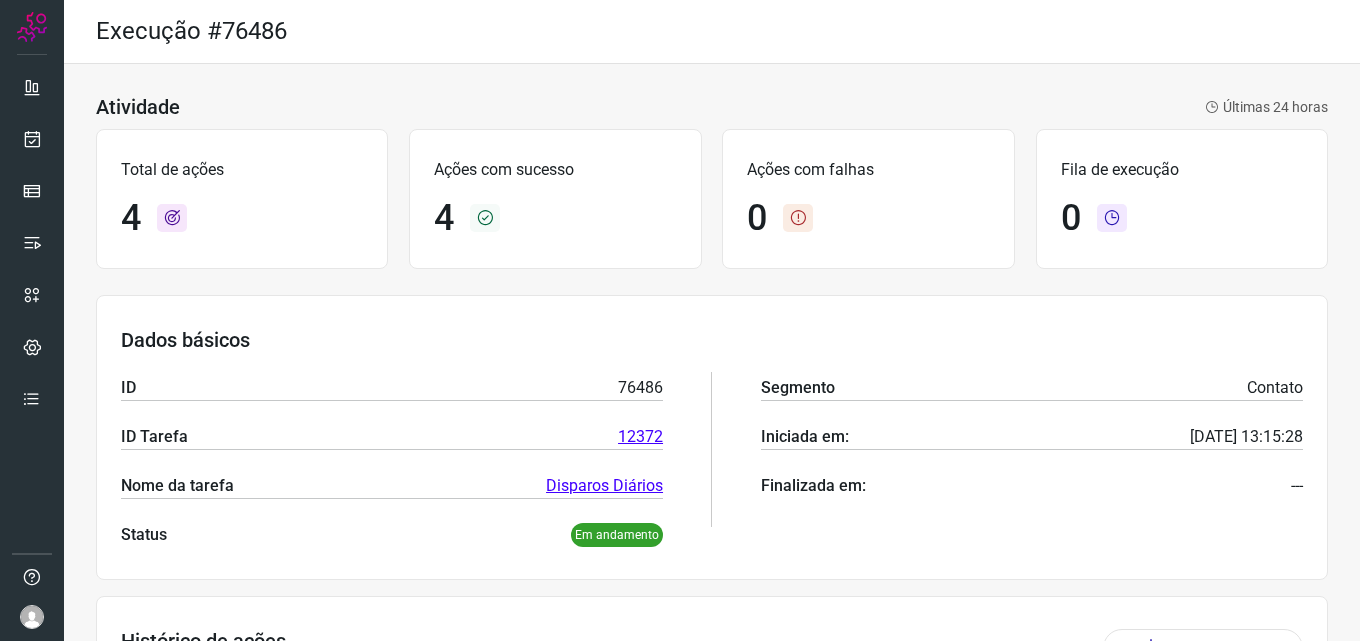 click at bounding box center (798, 218) 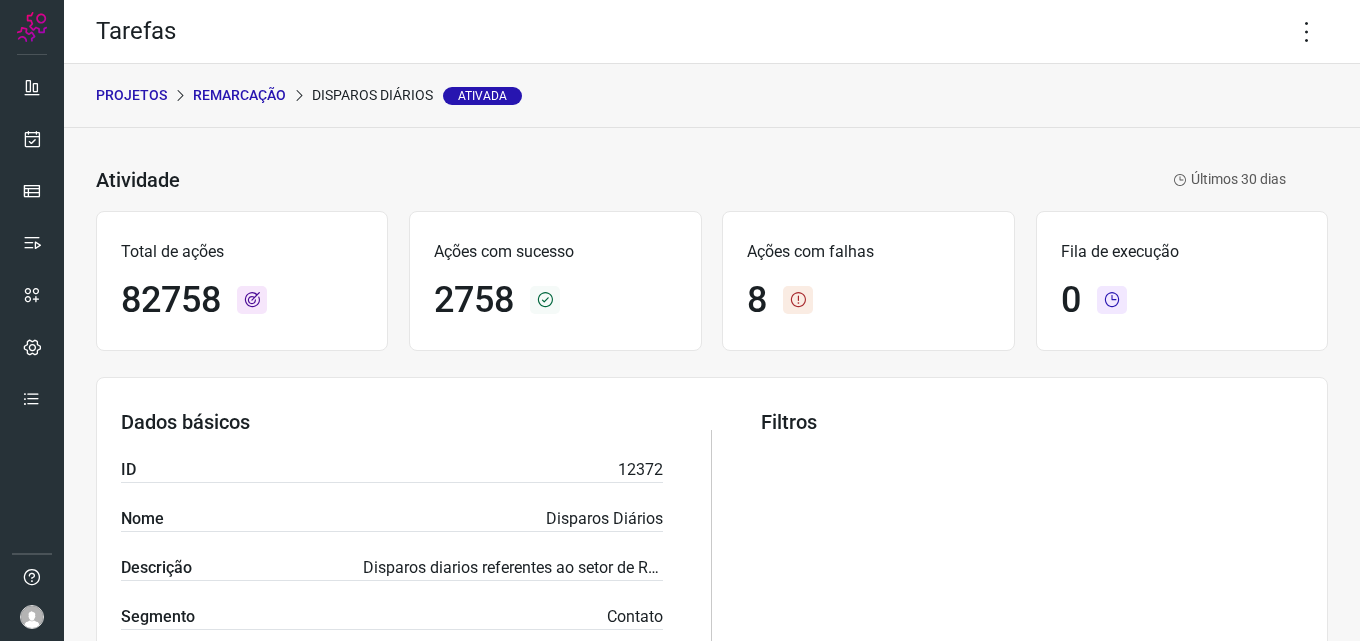 click on "Ações com falhas" at bounding box center [868, 252] 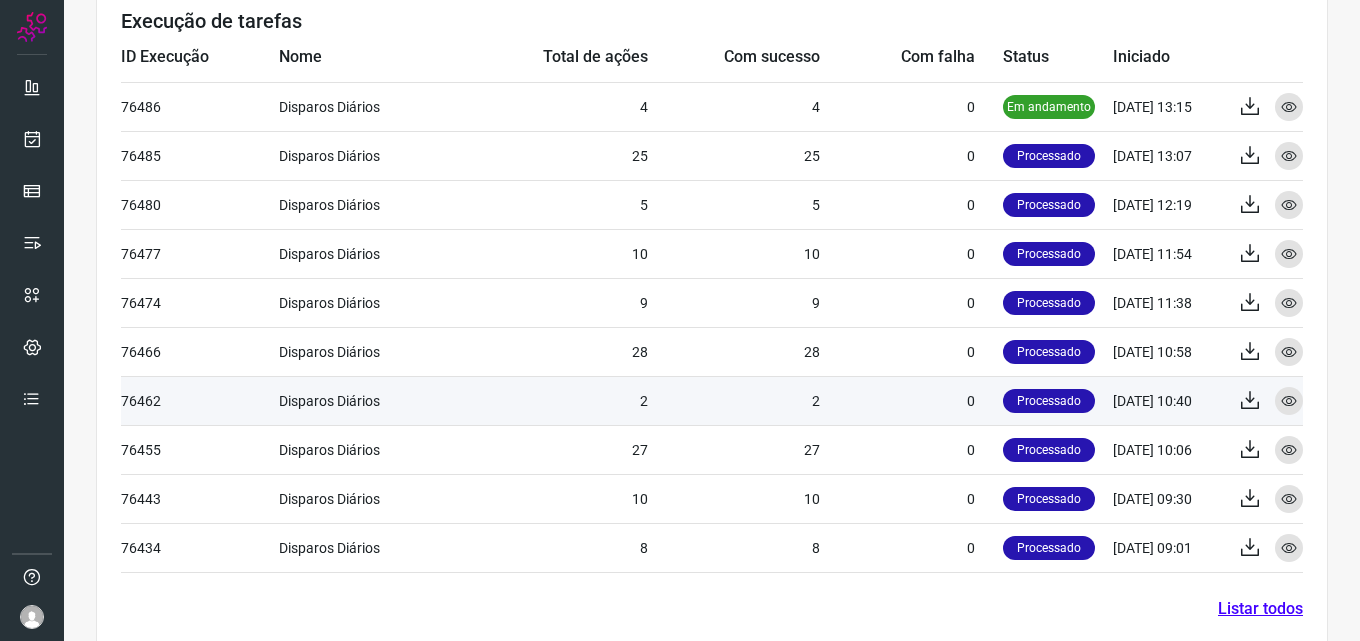 scroll, scrollTop: 833, scrollLeft: 0, axis: vertical 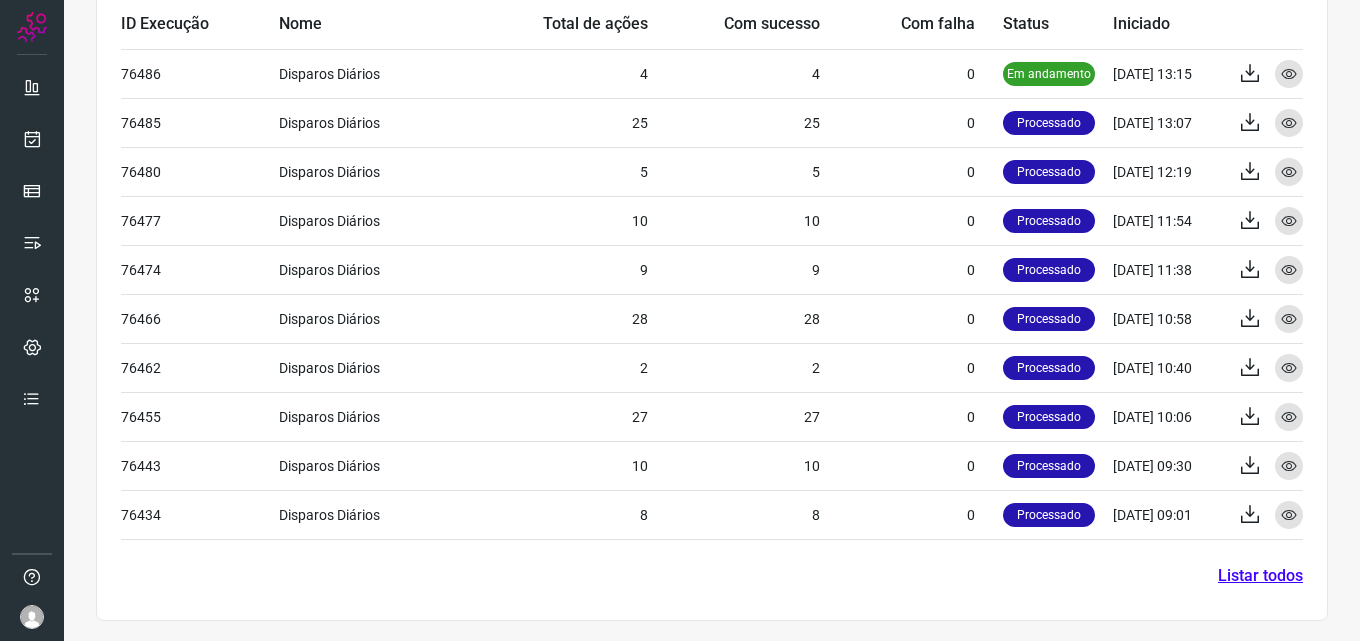 click on "Listar todos" at bounding box center (1260, 576) 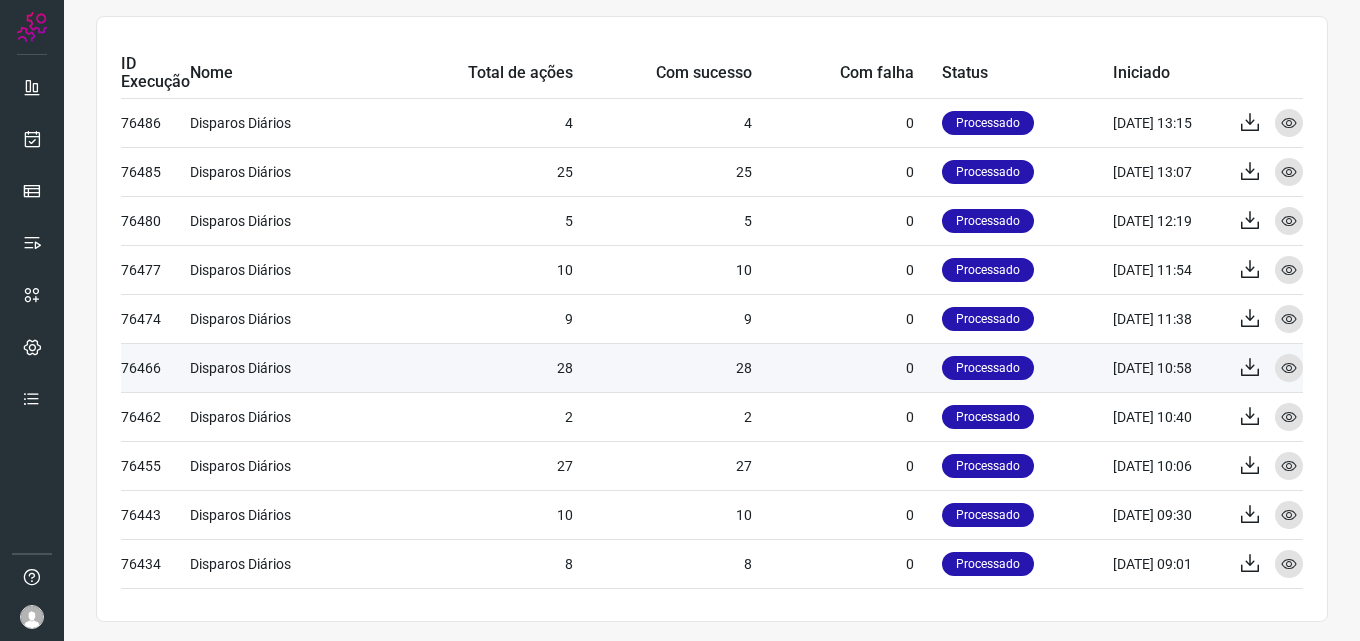 scroll, scrollTop: 80, scrollLeft: 0, axis: vertical 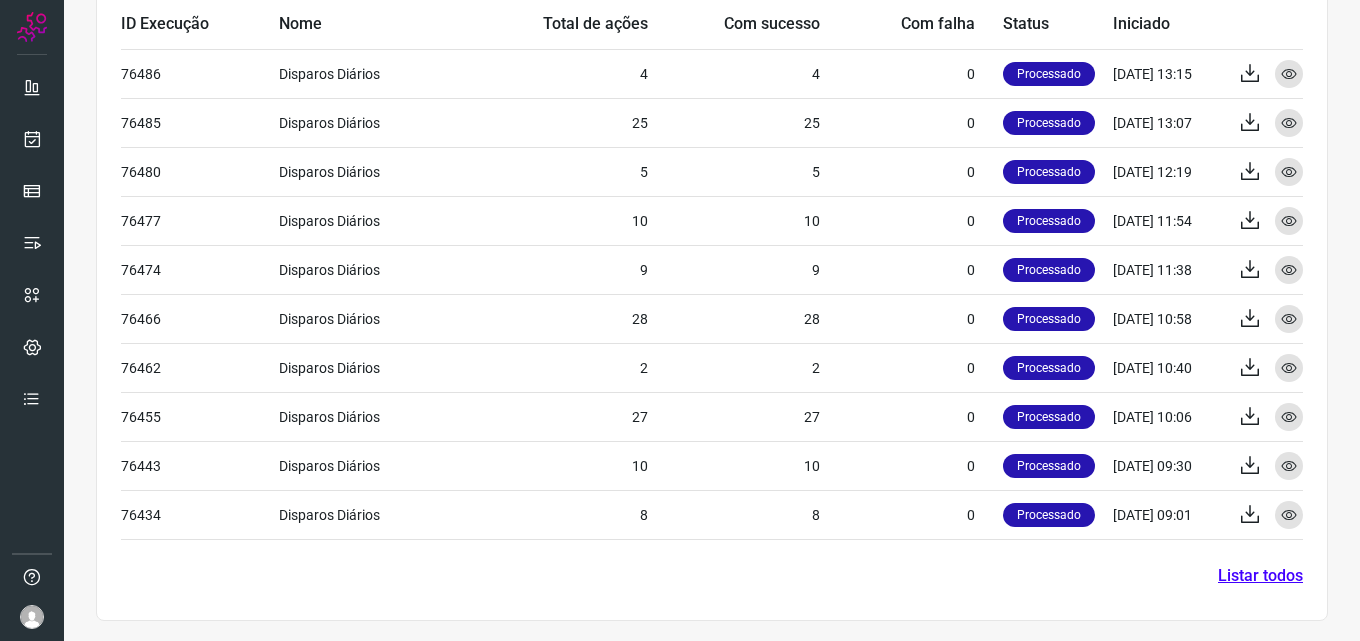 click on "Listar todos" at bounding box center (1260, 576) 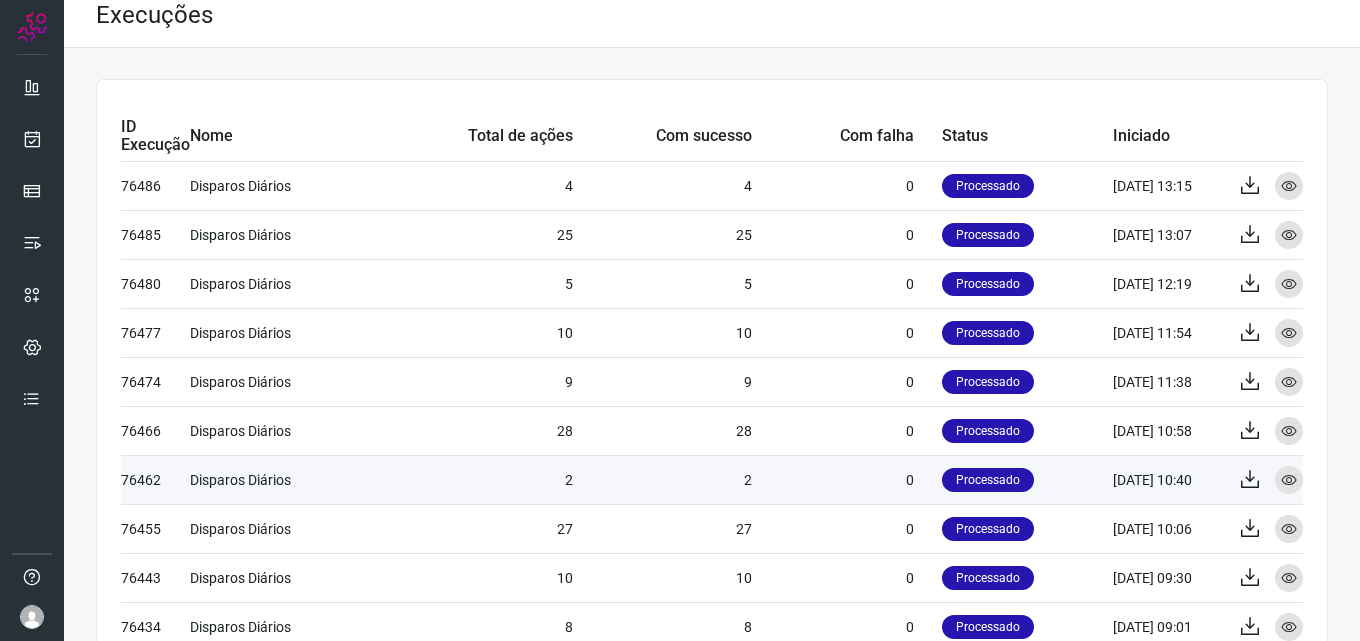 scroll, scrollTop: 0, scrollLeft: 0, axis: both 